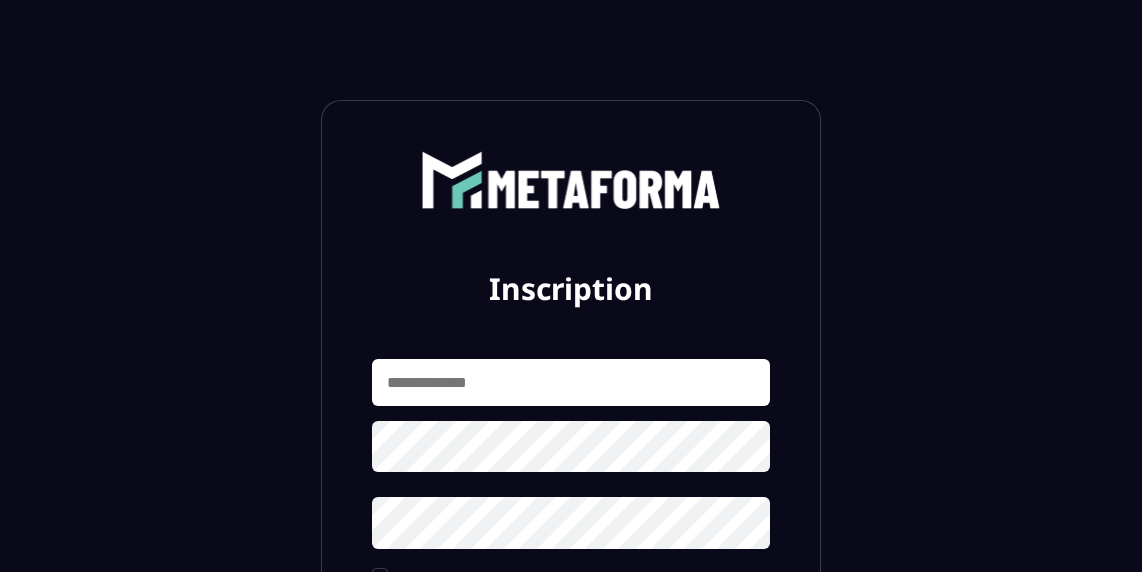 scroll, scrollTop: 0, scrollLeft: 0, axis: both 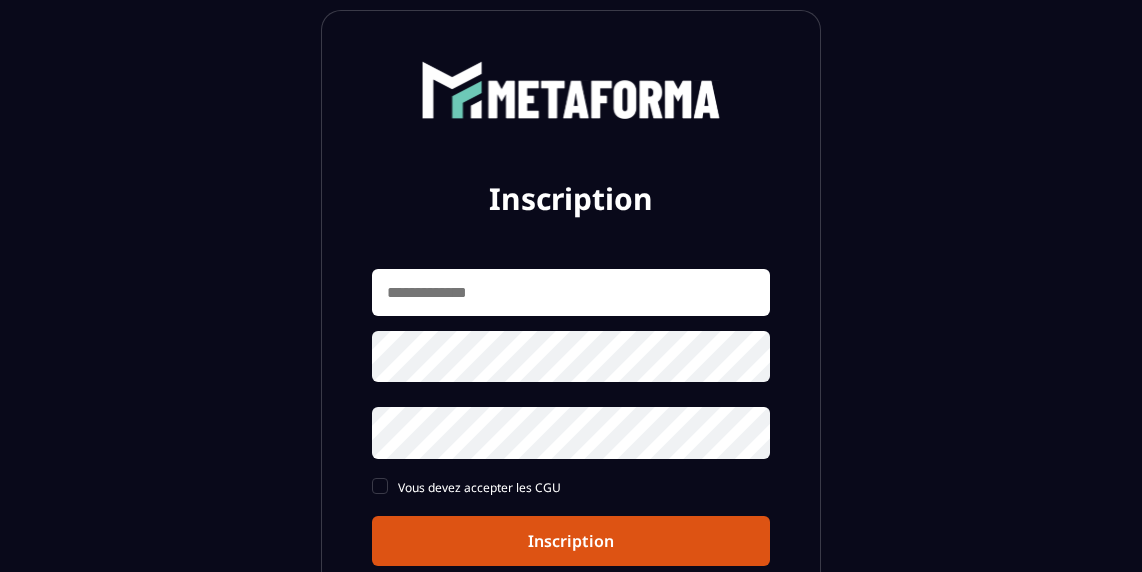 click at bounding box center (571, 292) 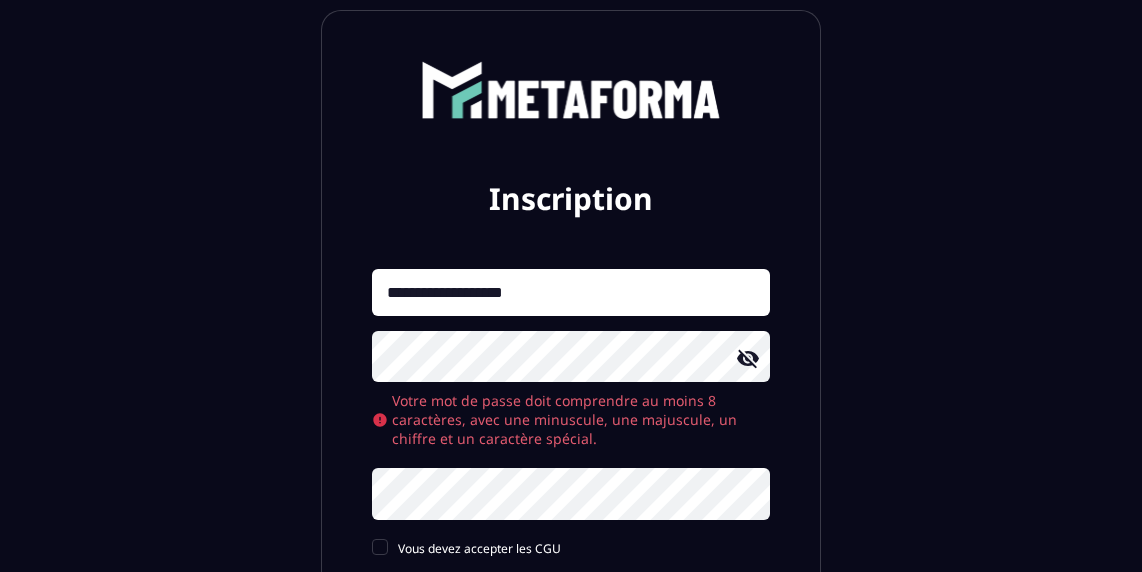 click 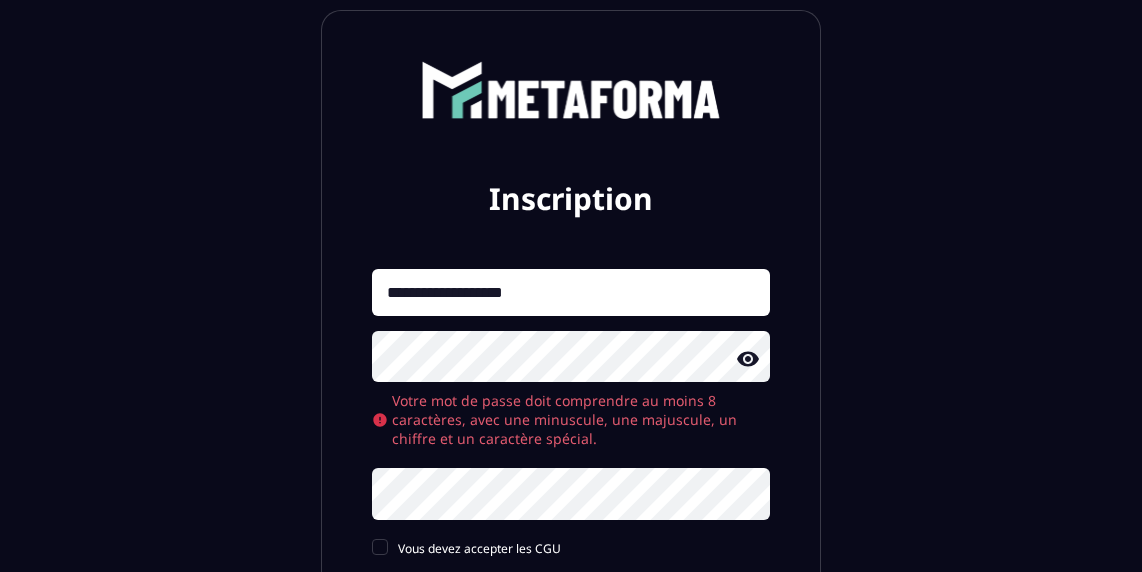 click 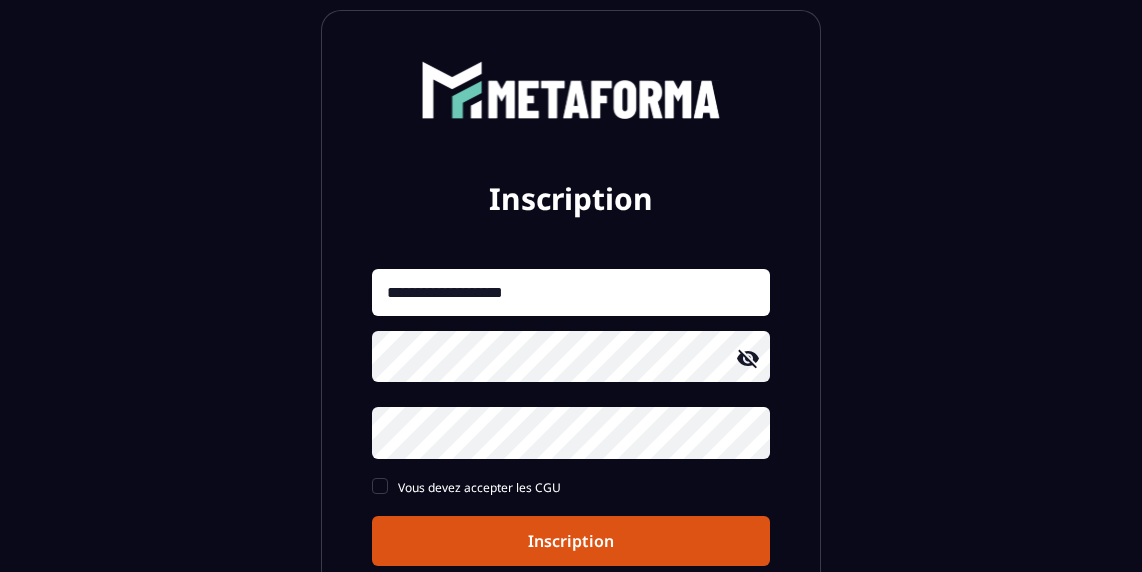click 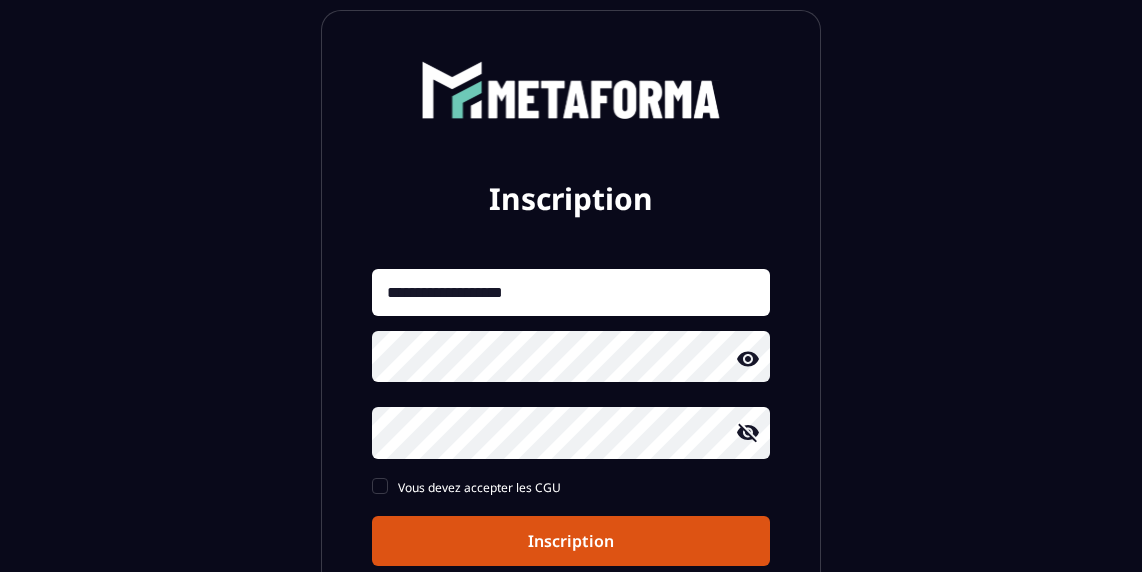 click 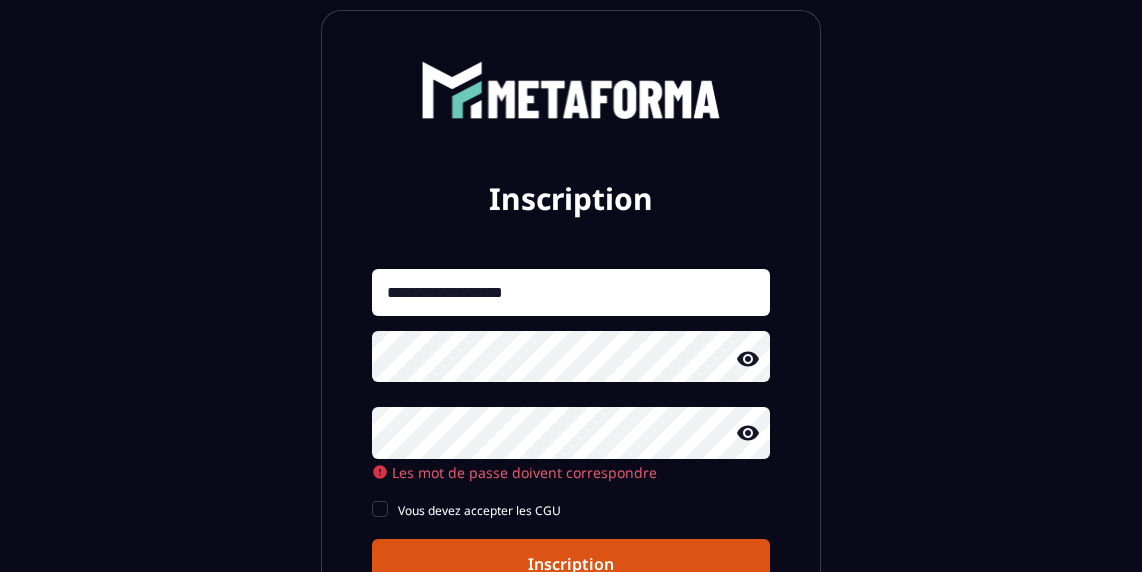 click 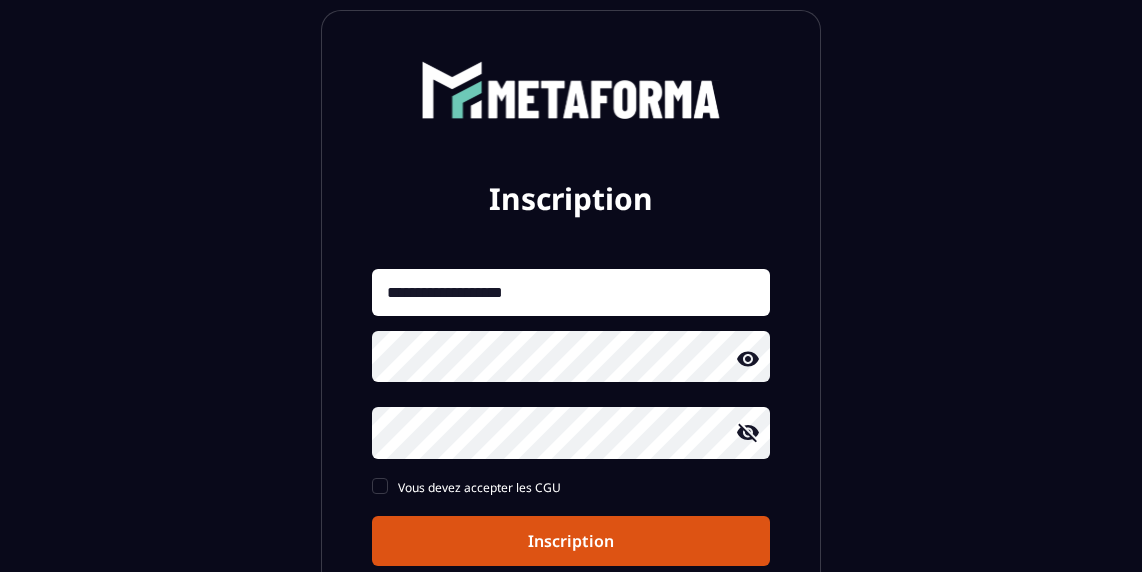 click 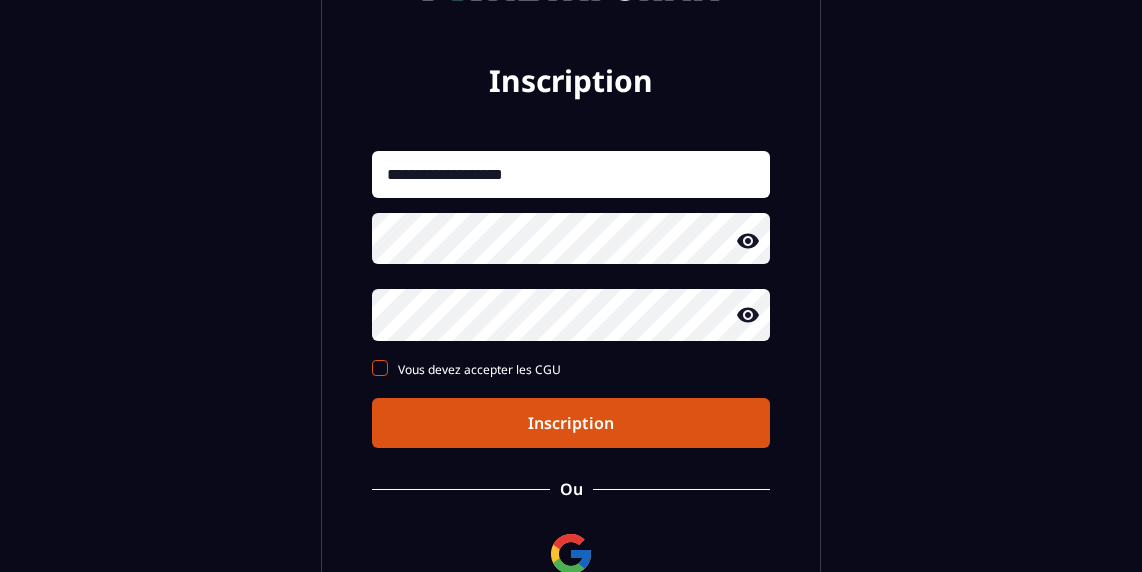 scroll, scrollTop: 195, scrollLeft: 0, axis: vertical 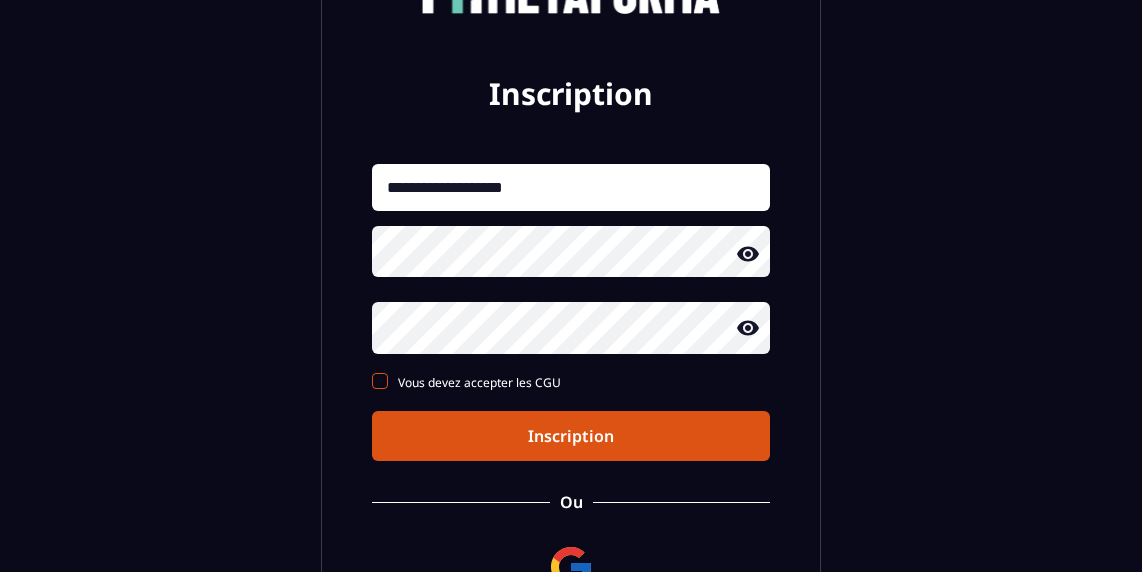 click at bounding box center (380, 381) 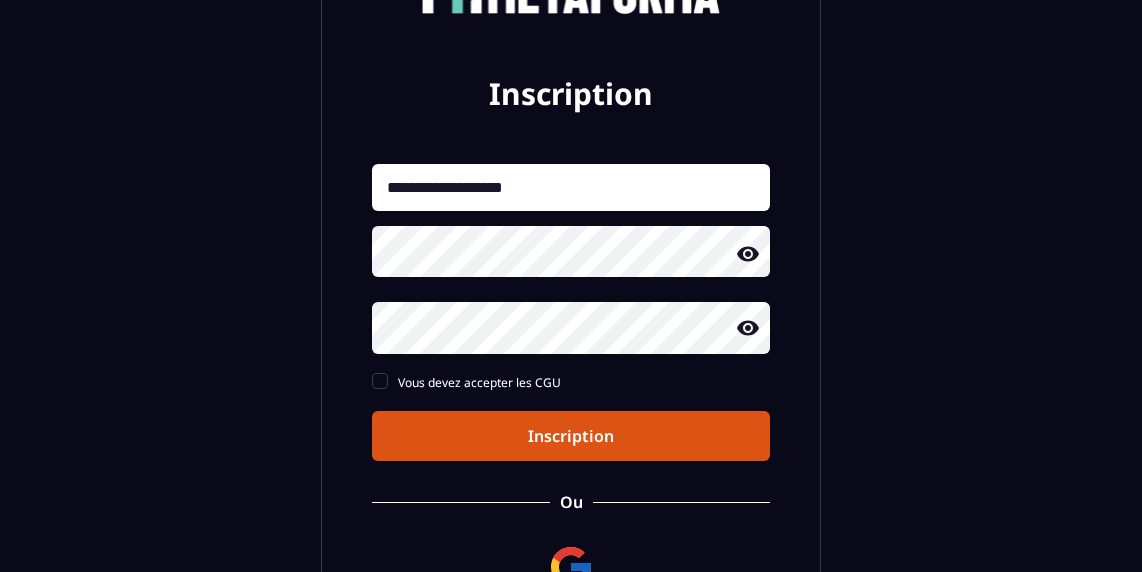 click on "Inscription" at bounding box center (571, 436) 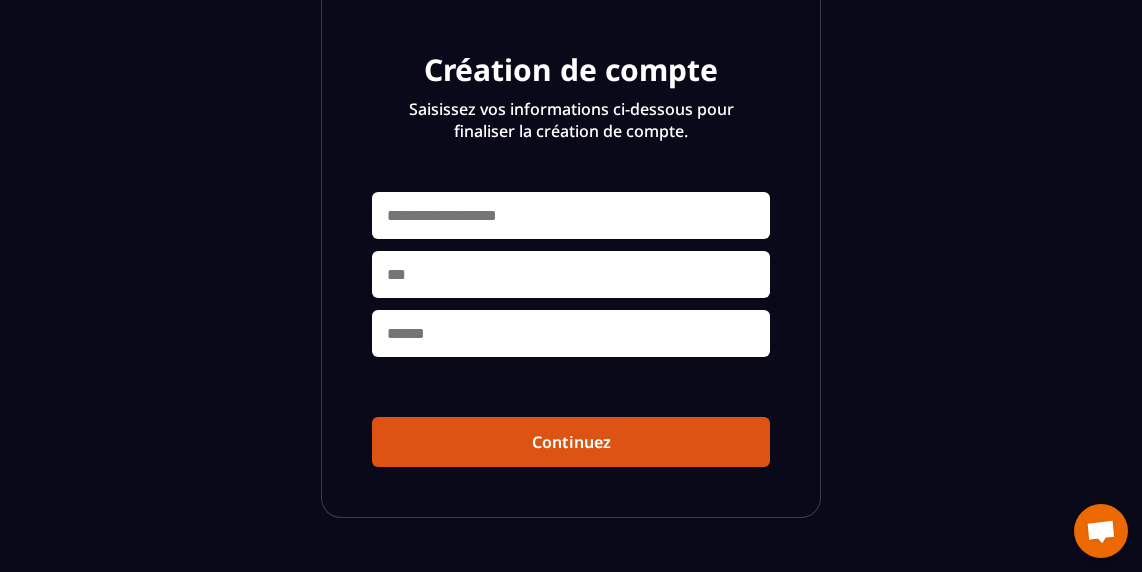 click at bounding box center (571, 215) 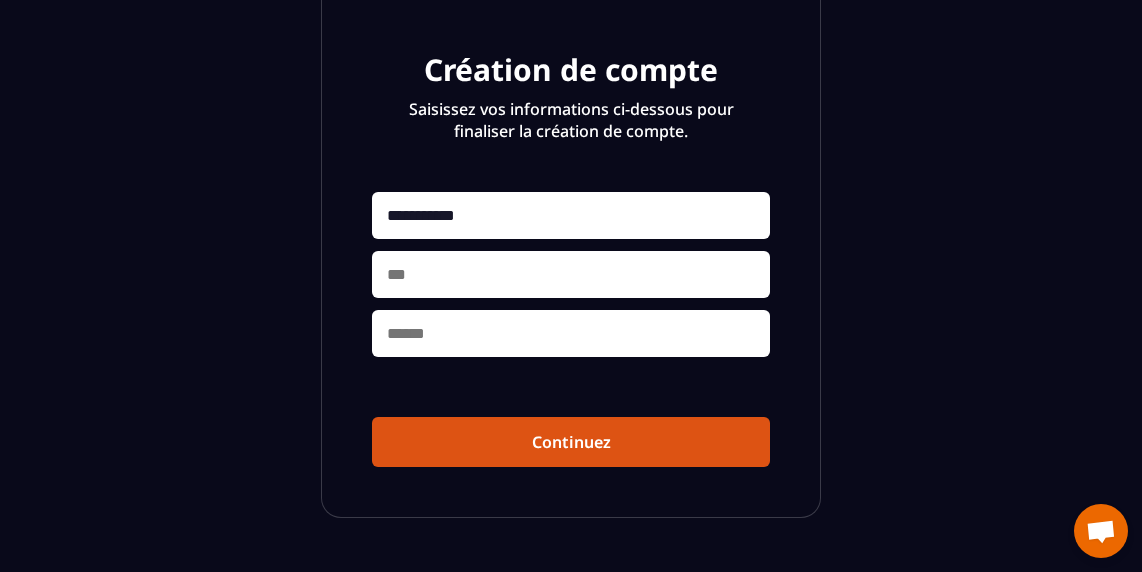 type on "**********" 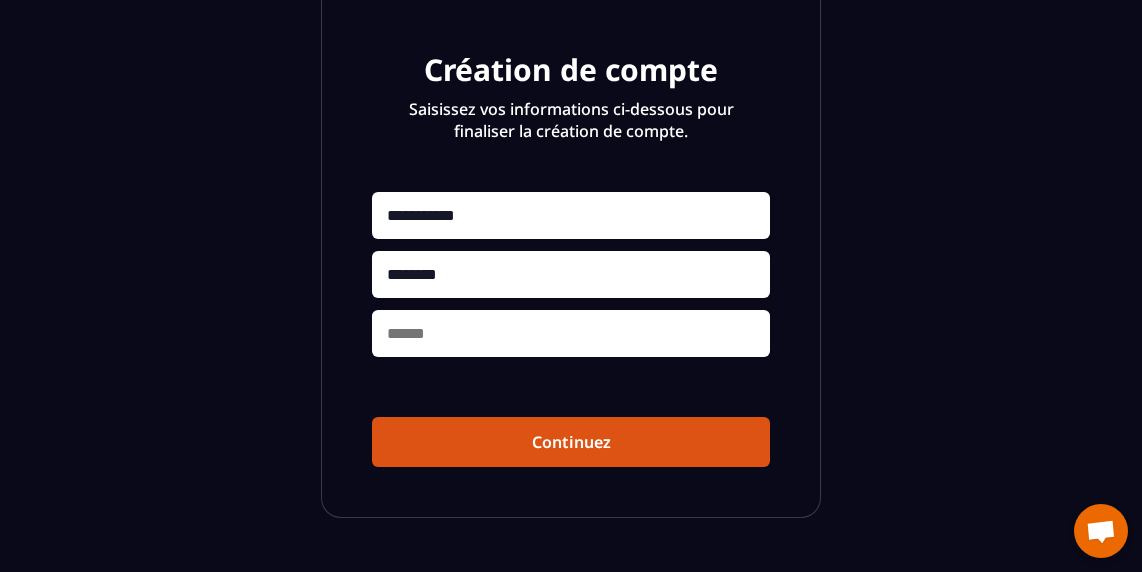 type on "********" 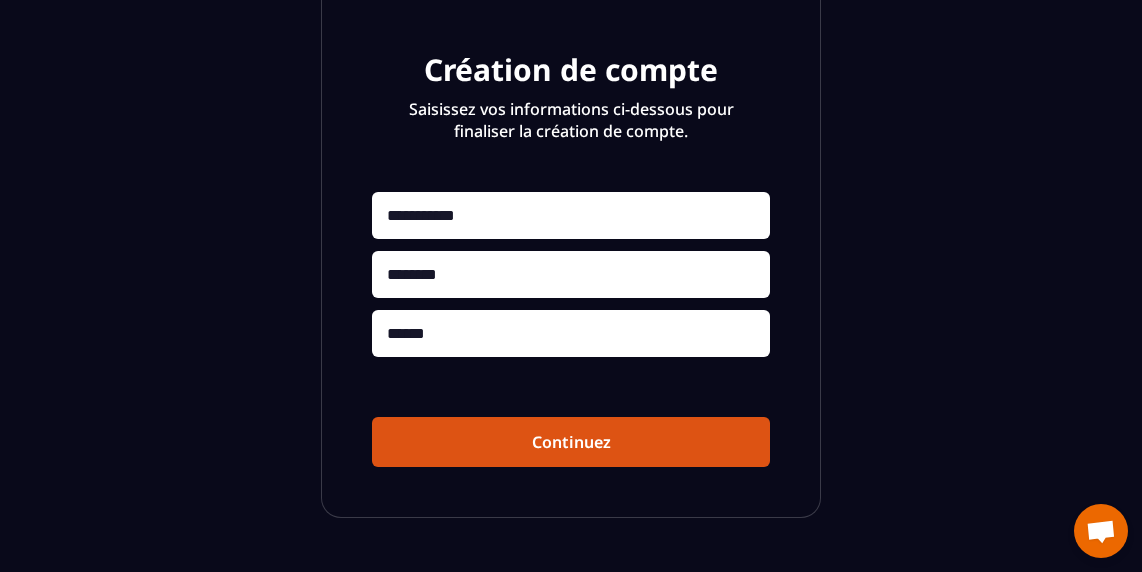type on "******" 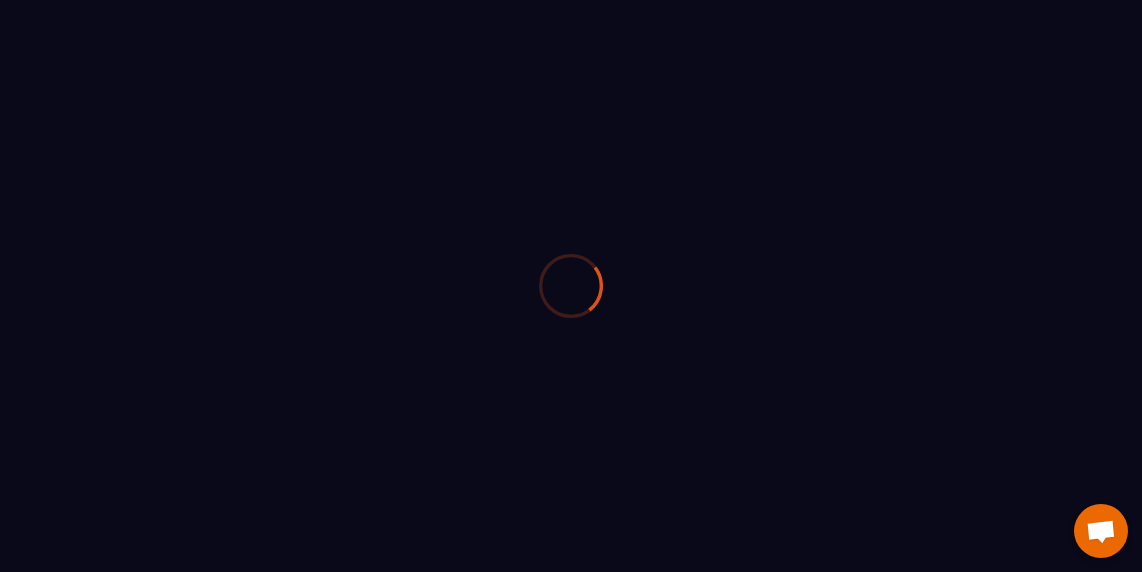 scroll, scrollTop: 0, scrollLeft: 0, axis: both 